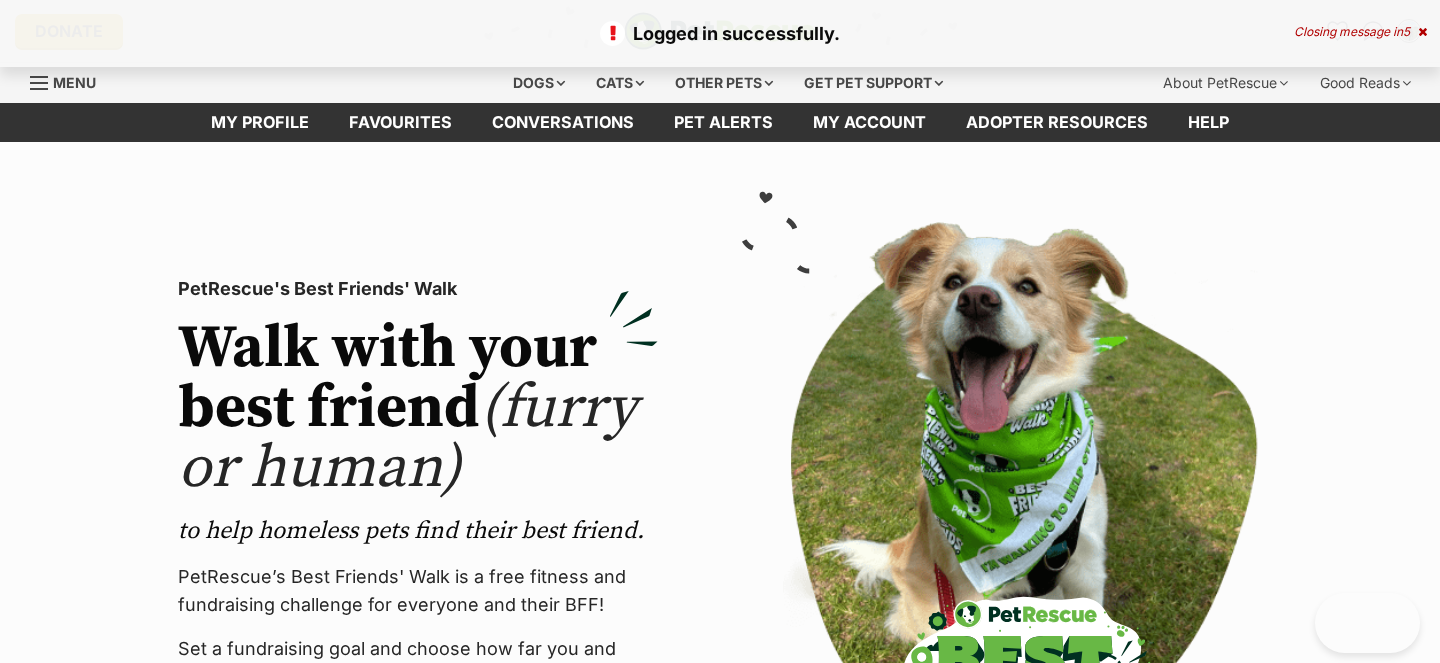 scroll, scrollTop: 0, scrollLeft: 0, axis: both 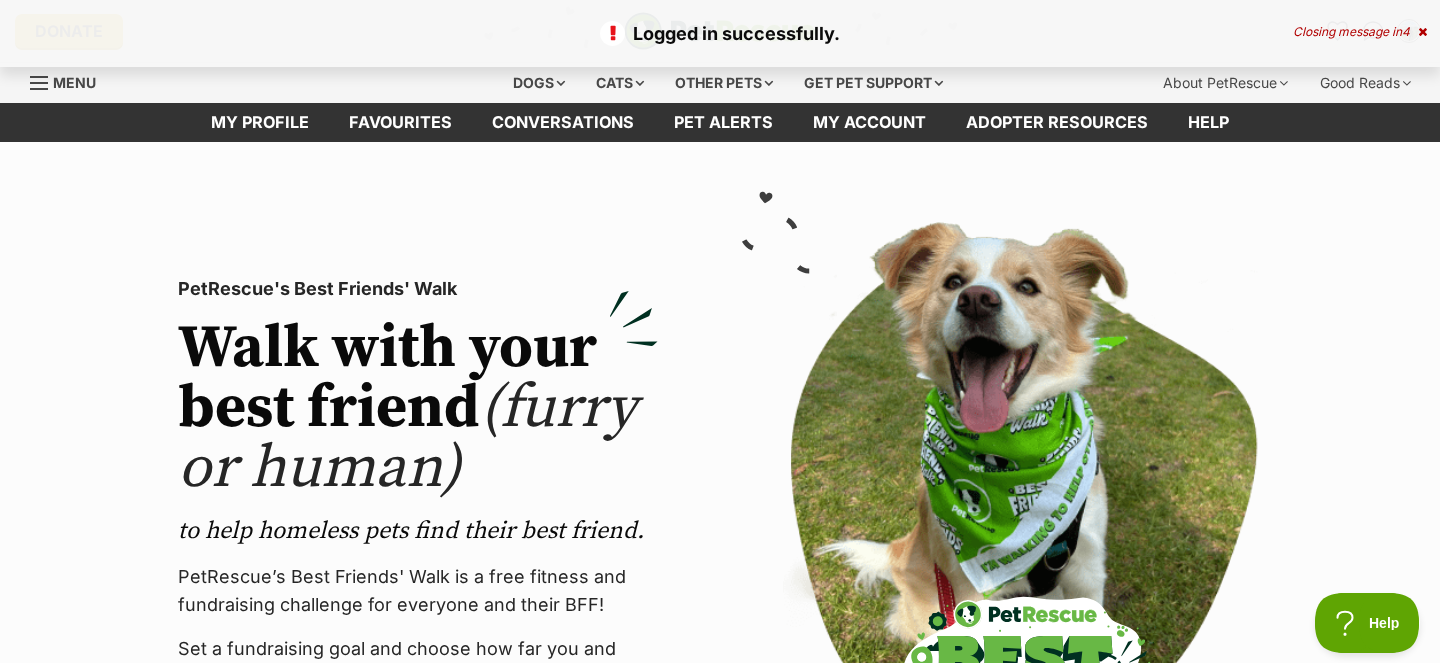 click at bounding box center [1422, 32] 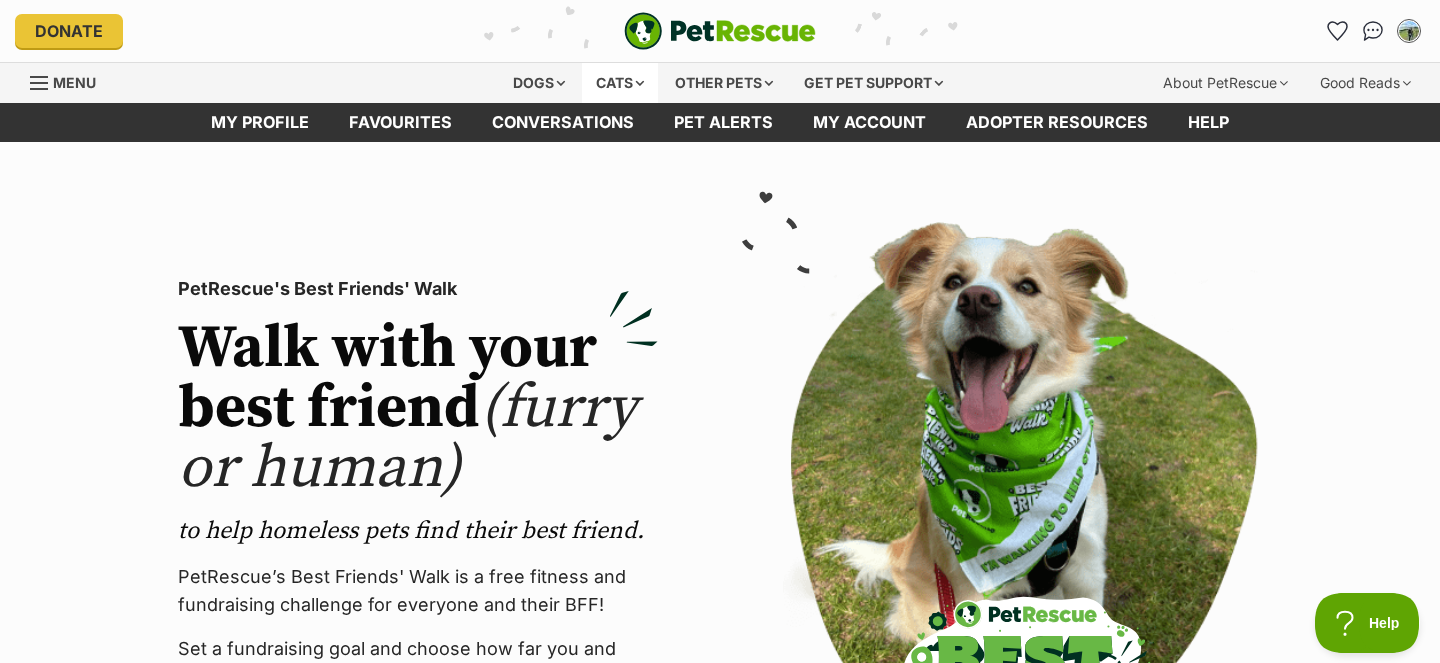 click on "Cats" at bounding box center [620, 83] 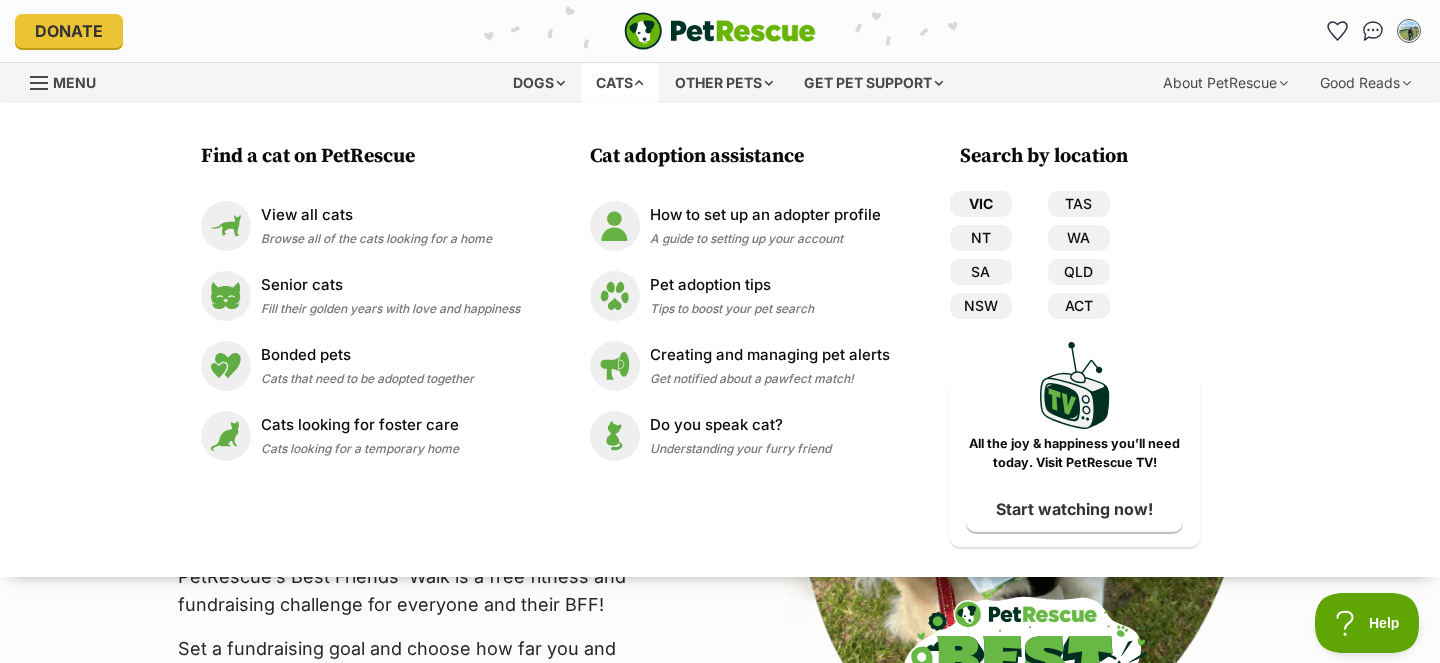 click on "VIC" at bounding box center [981, 204] 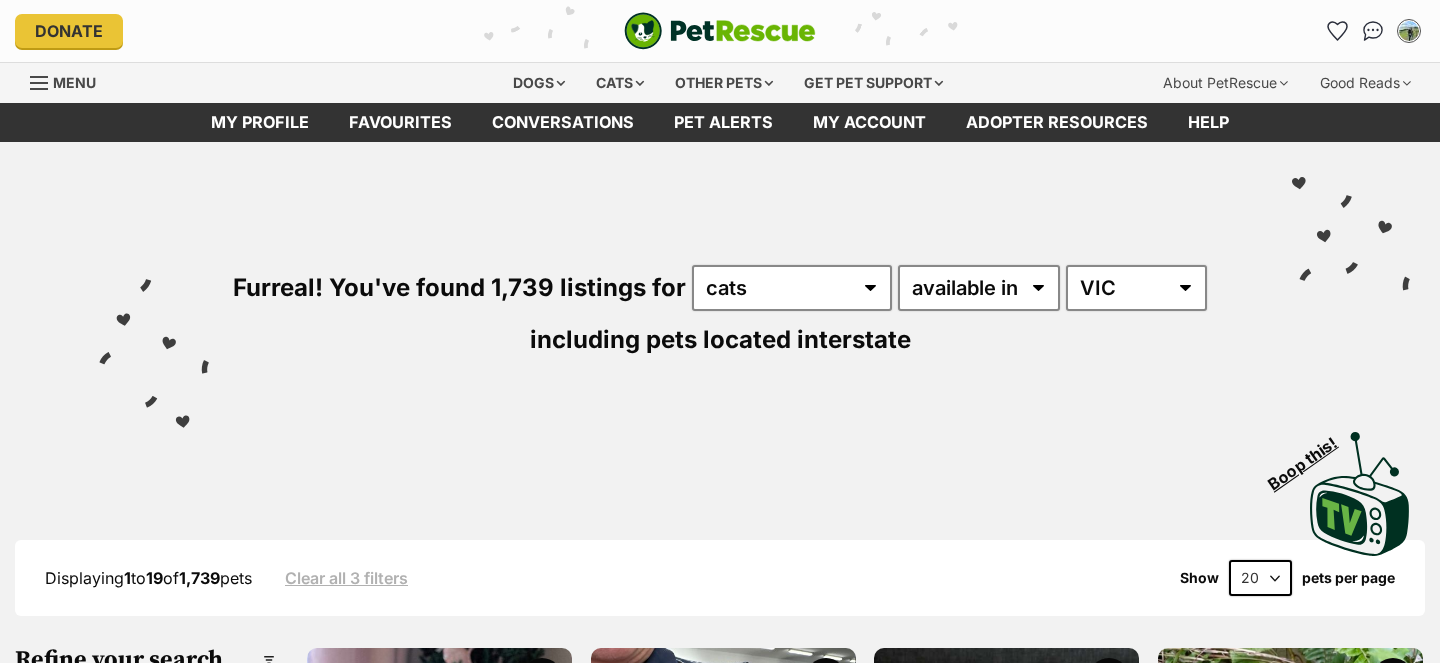 scroll, scrollTop: 0, scrollLeft: 0, axis: both 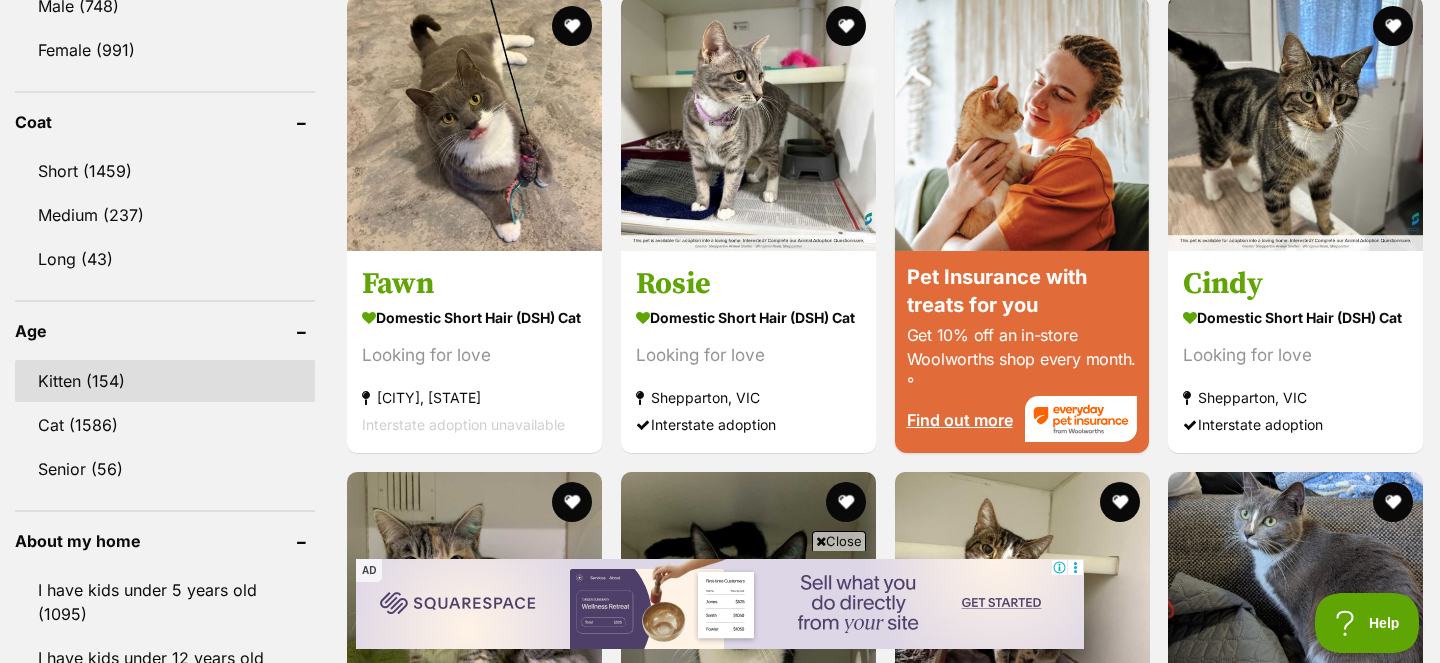 click on "Kitten (154)" at bounding box center [165, 381] 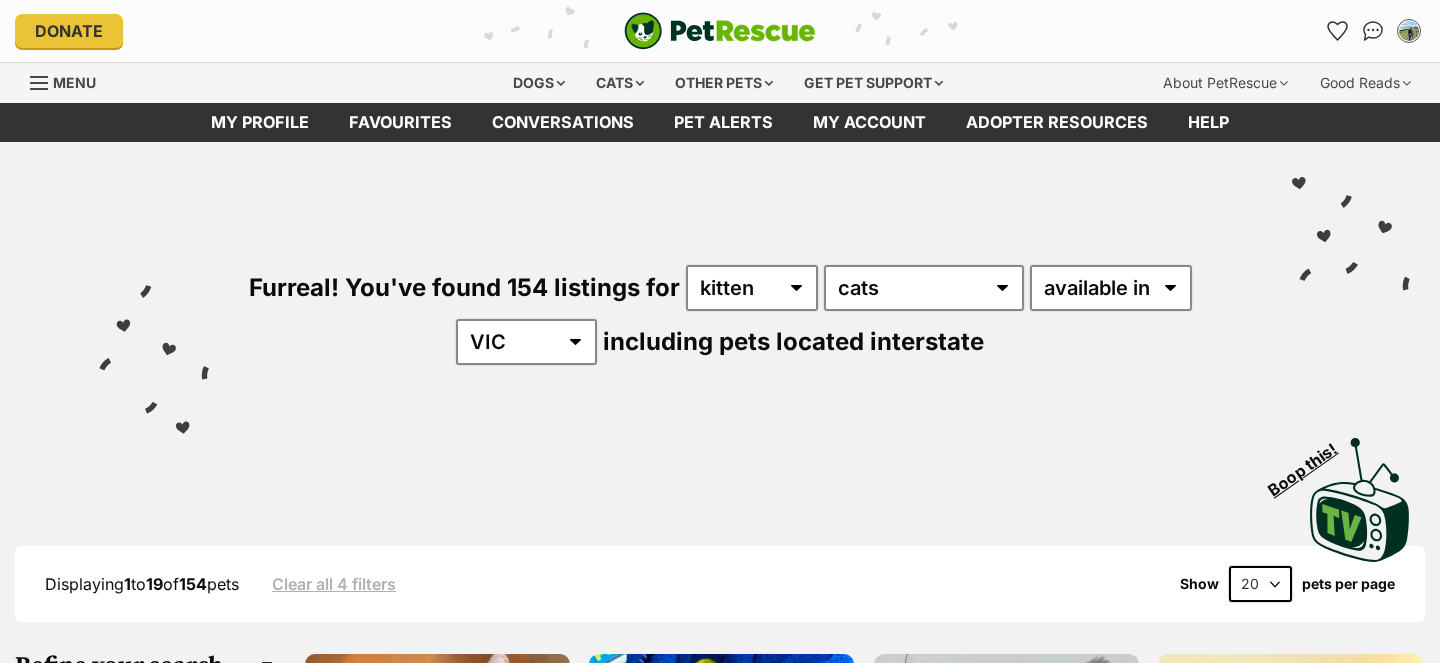 scroll, scrollTop: 0, scrollLeft: 0, axis: both 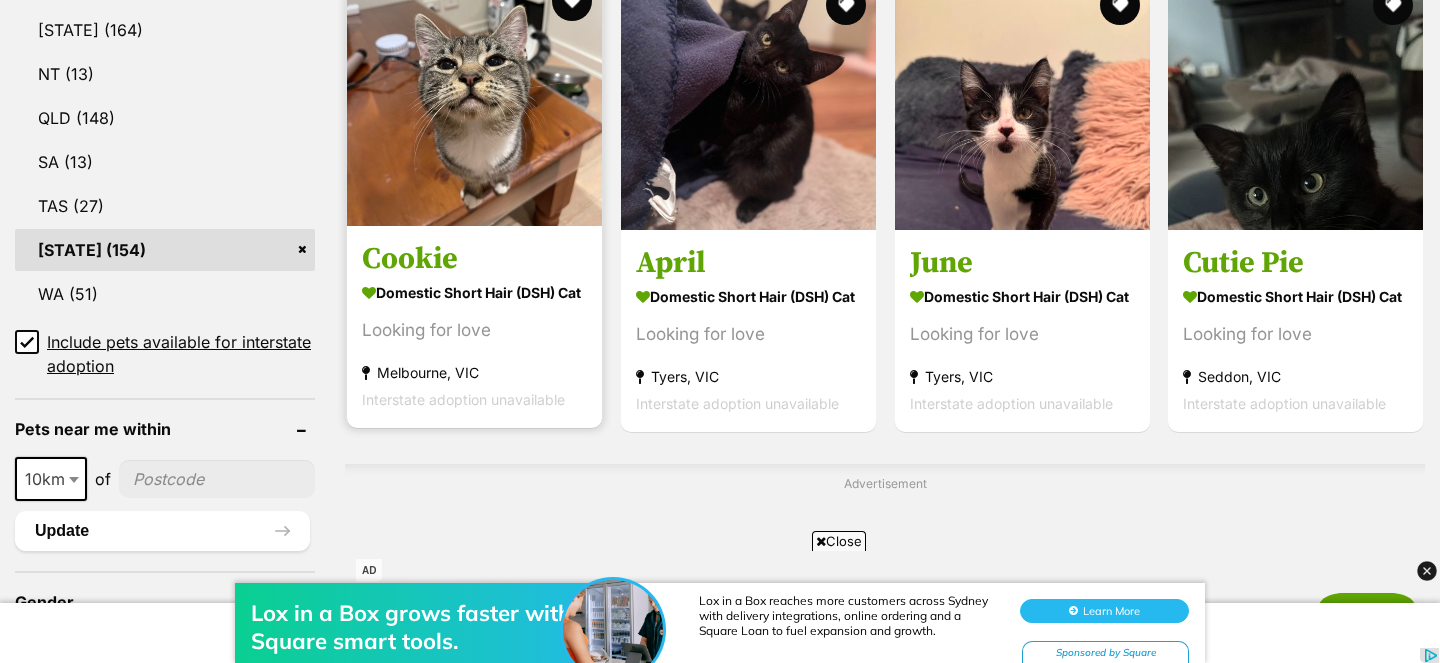 click on "Cookie
Domestic Short Hair (DSH) Cat
Looking for love
Melbourne, VIC
Interstate adoption unavailable" at bounding box center [474, 199] 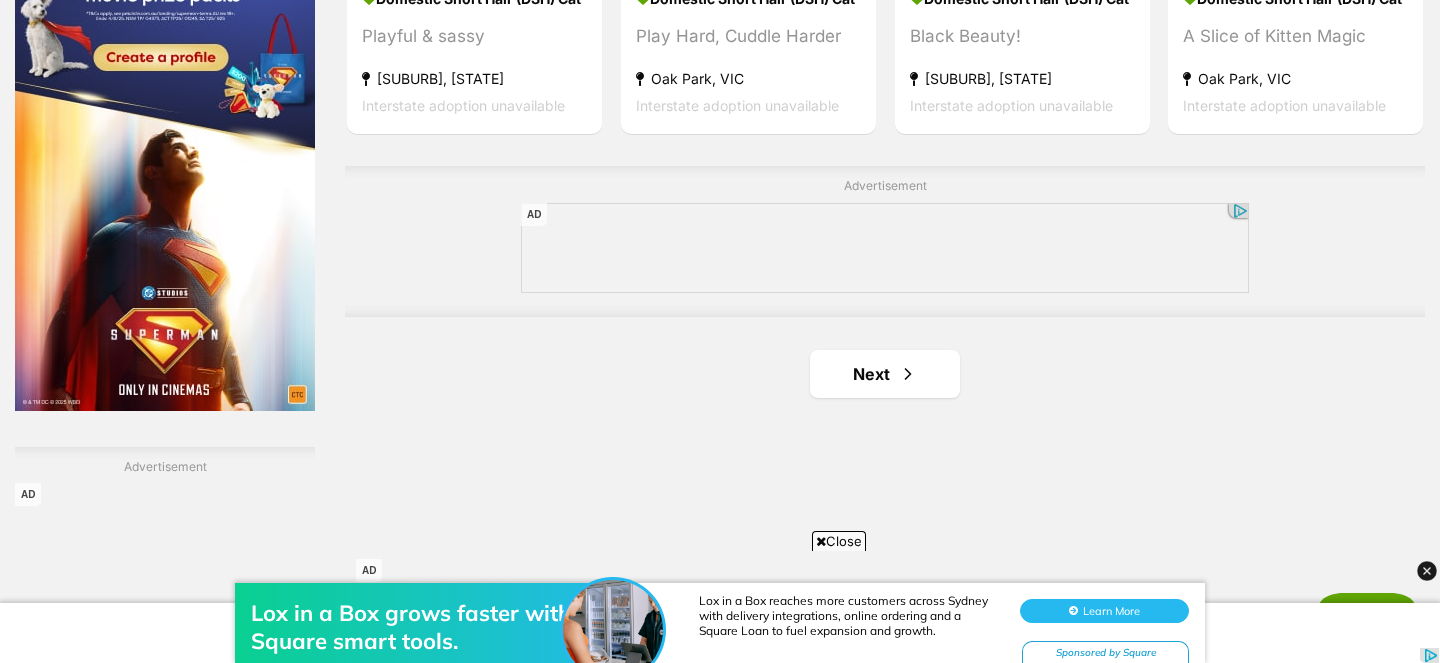 scroll, scrollTop: 3295, scrollLeft: 0, axis: vertical 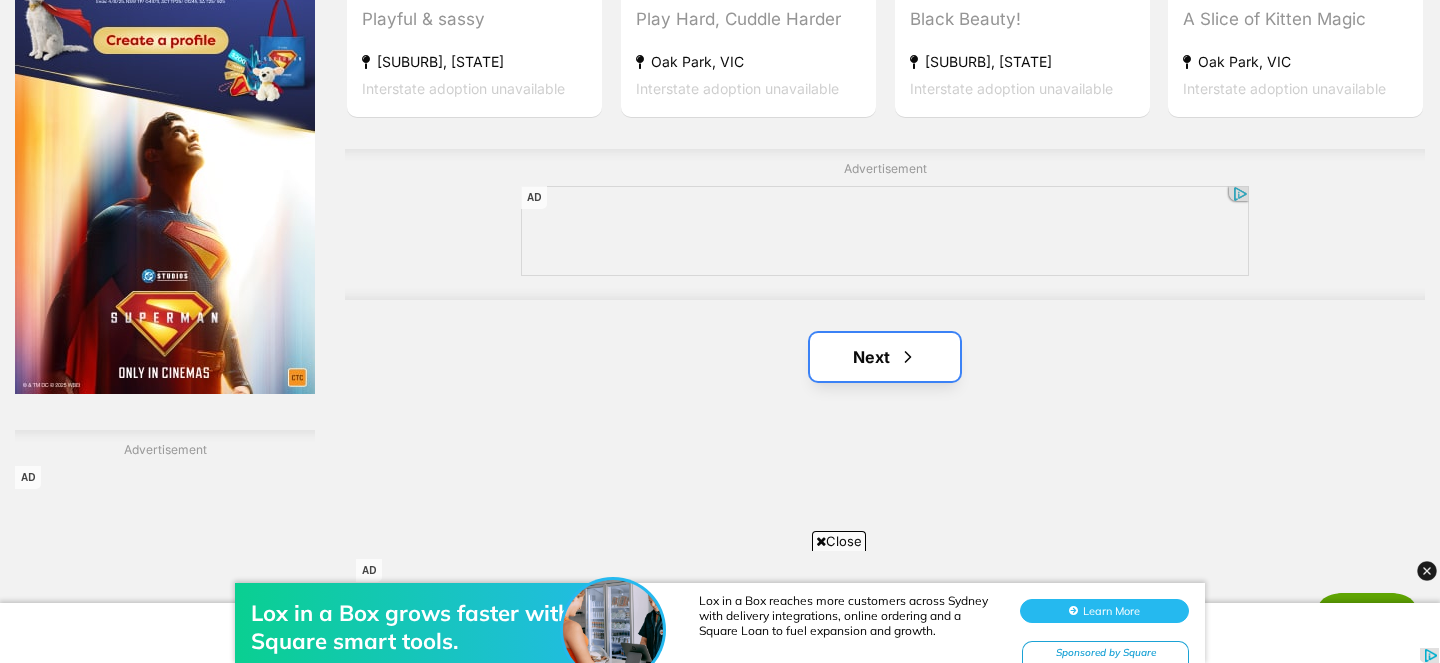 click on "Next" at bounding box center (885, 357) 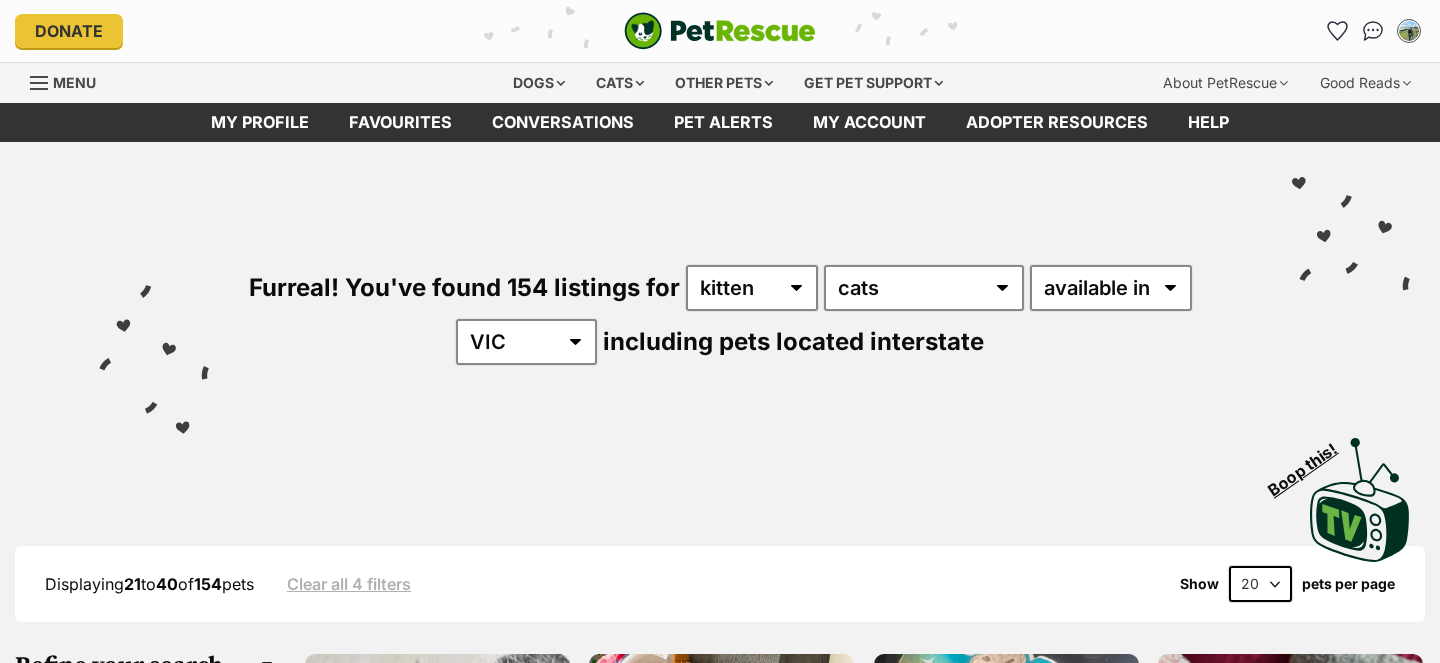 scroll, scrollTop: 0, scrollLeft: 0, axis: both 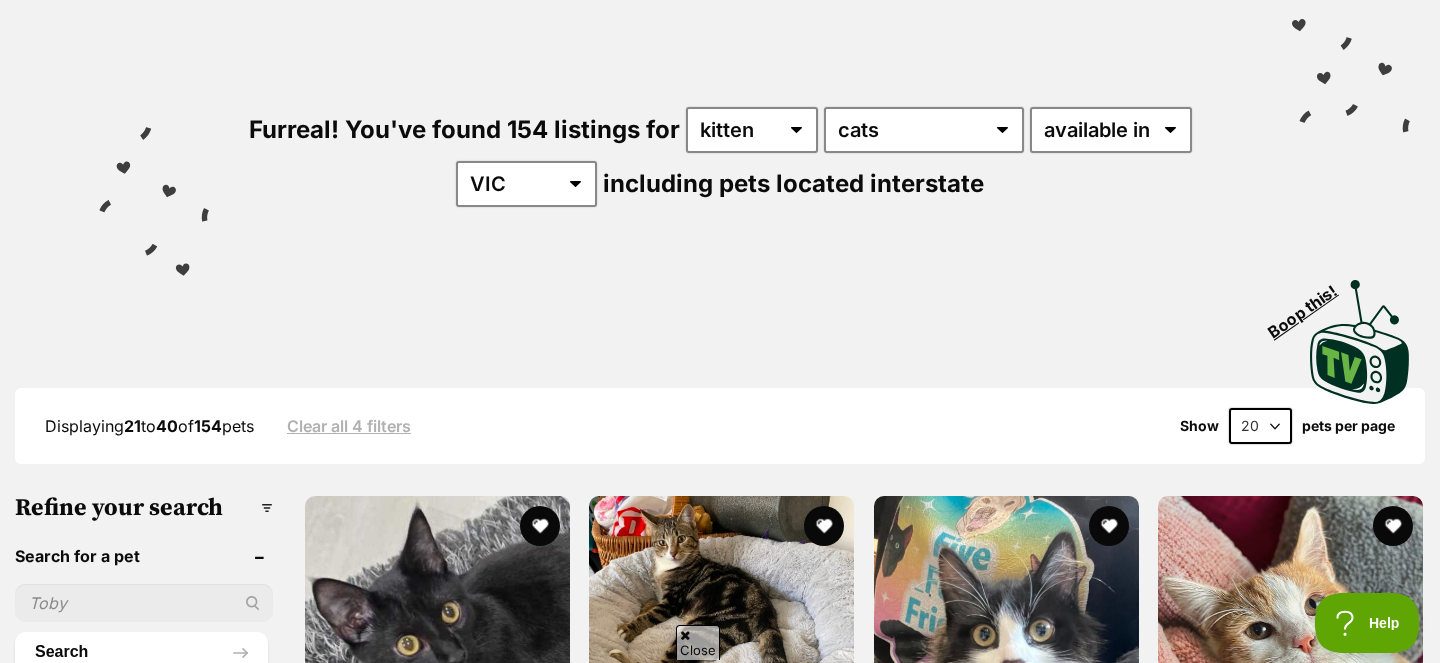 click on "20 40 60" at bounding box center (1260, 426) 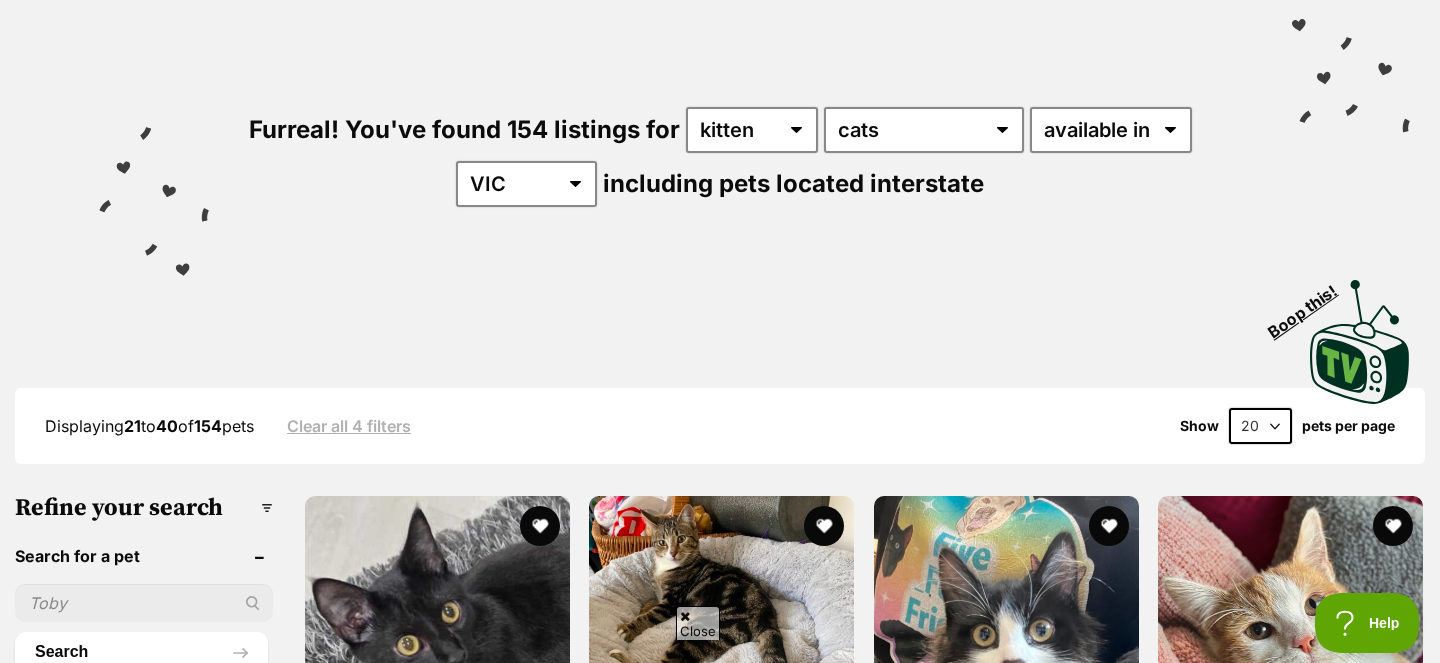 scroll, scrollTop: 0, scrollLeft: 0, axis: both 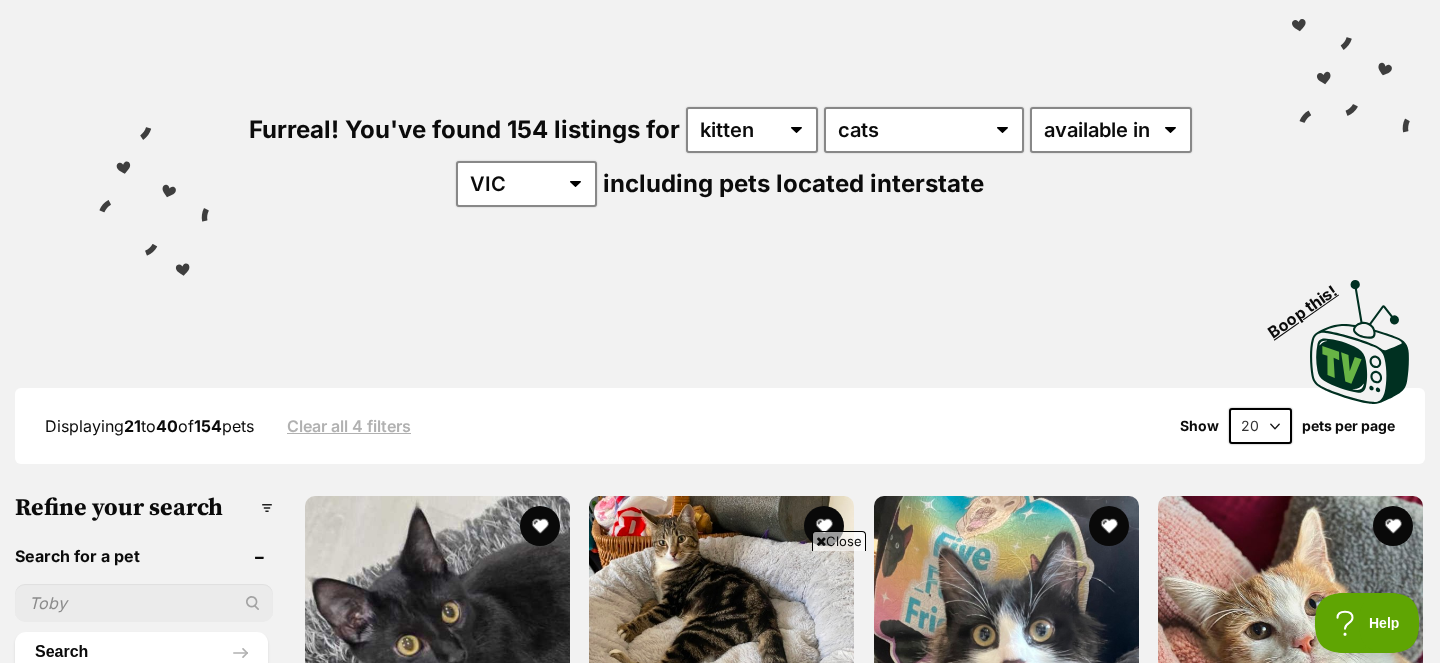 select on "60" 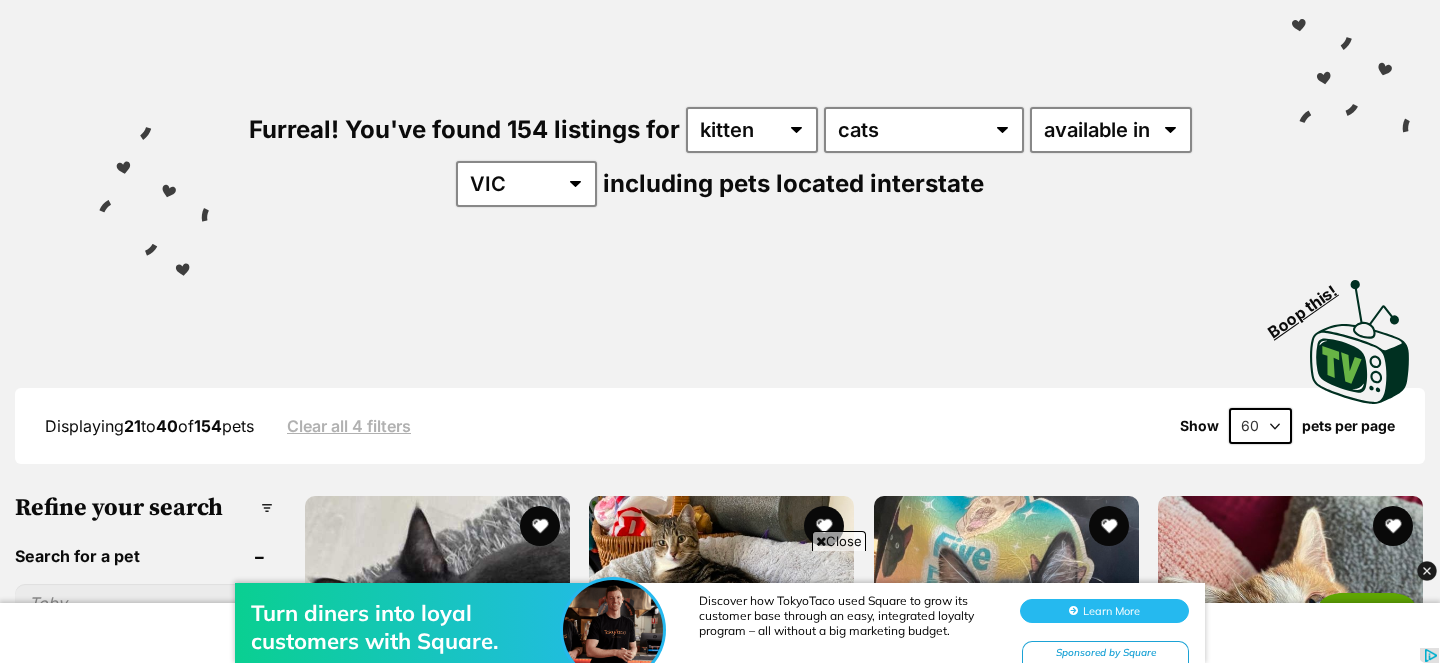 scroll, scrollTop: 0, scrollLeft: 0, axis: both 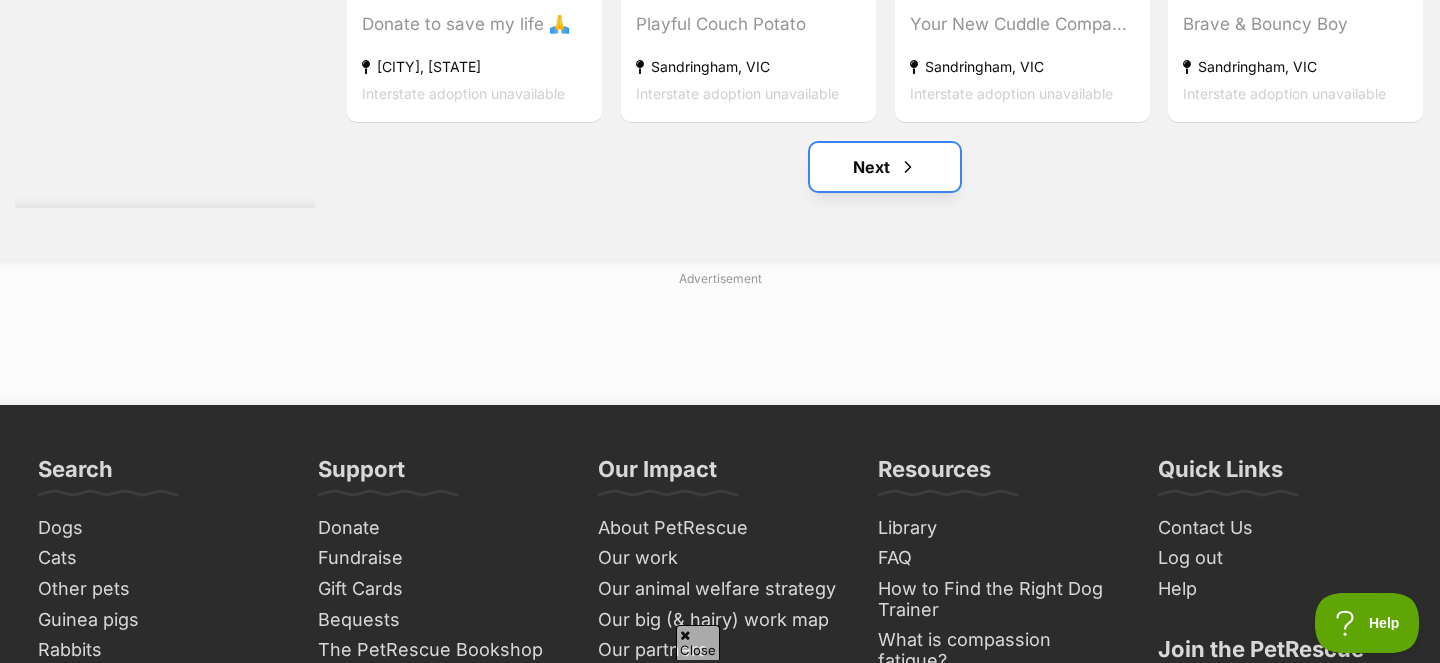 click on "Next" at bounding box center [885, 167] 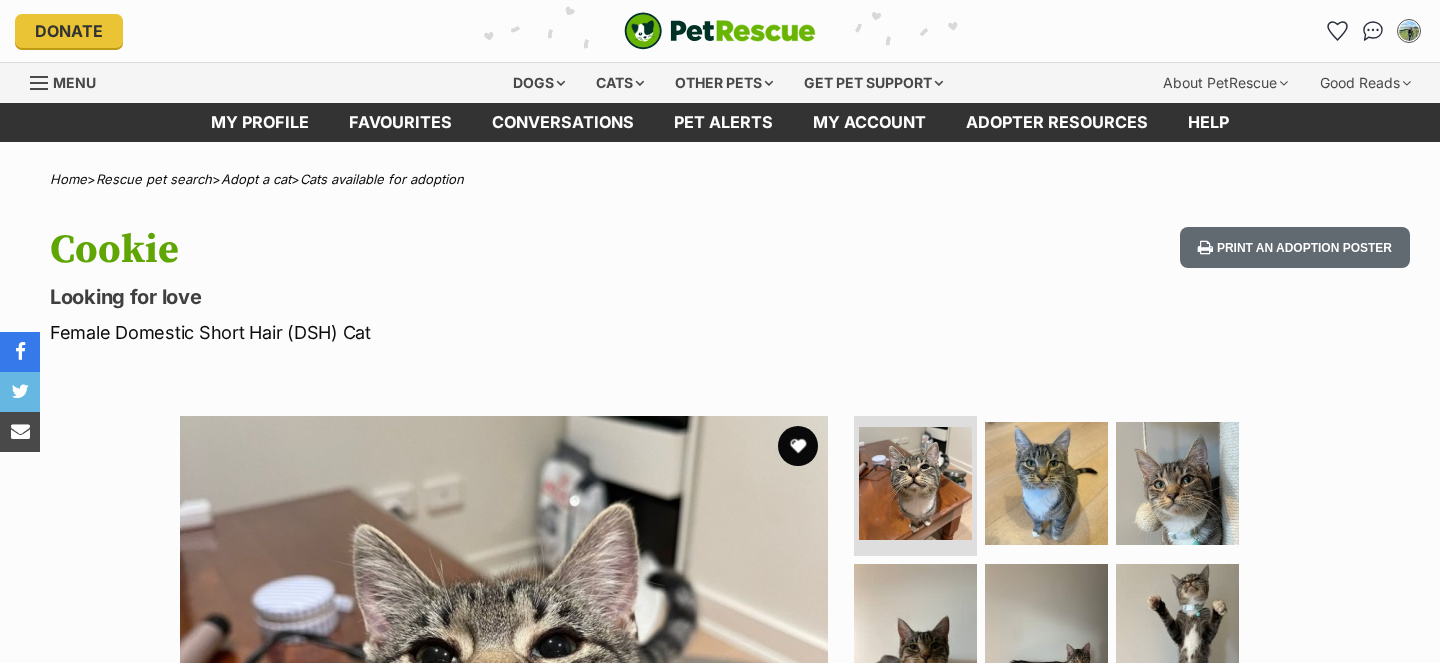 scroll, scrollTop: 0, scrollLeft: 0, axis: both 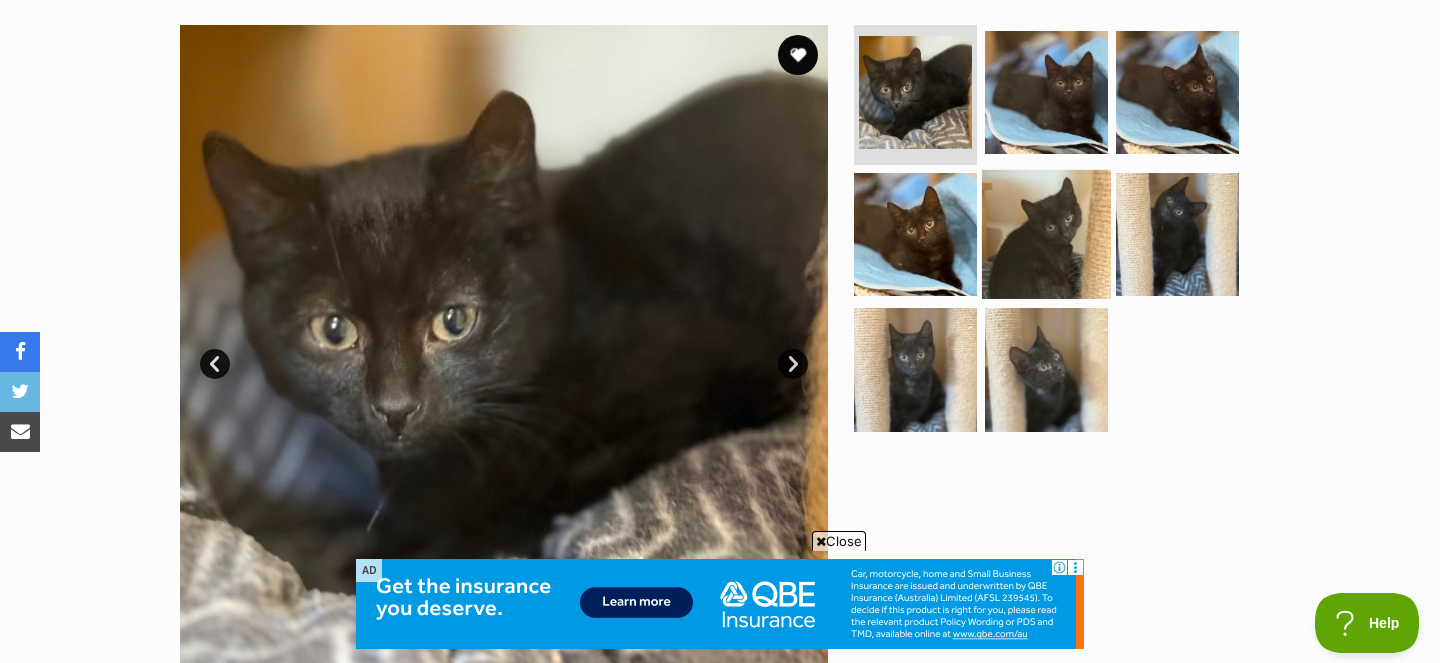 click at bounding box center (1046, 233) 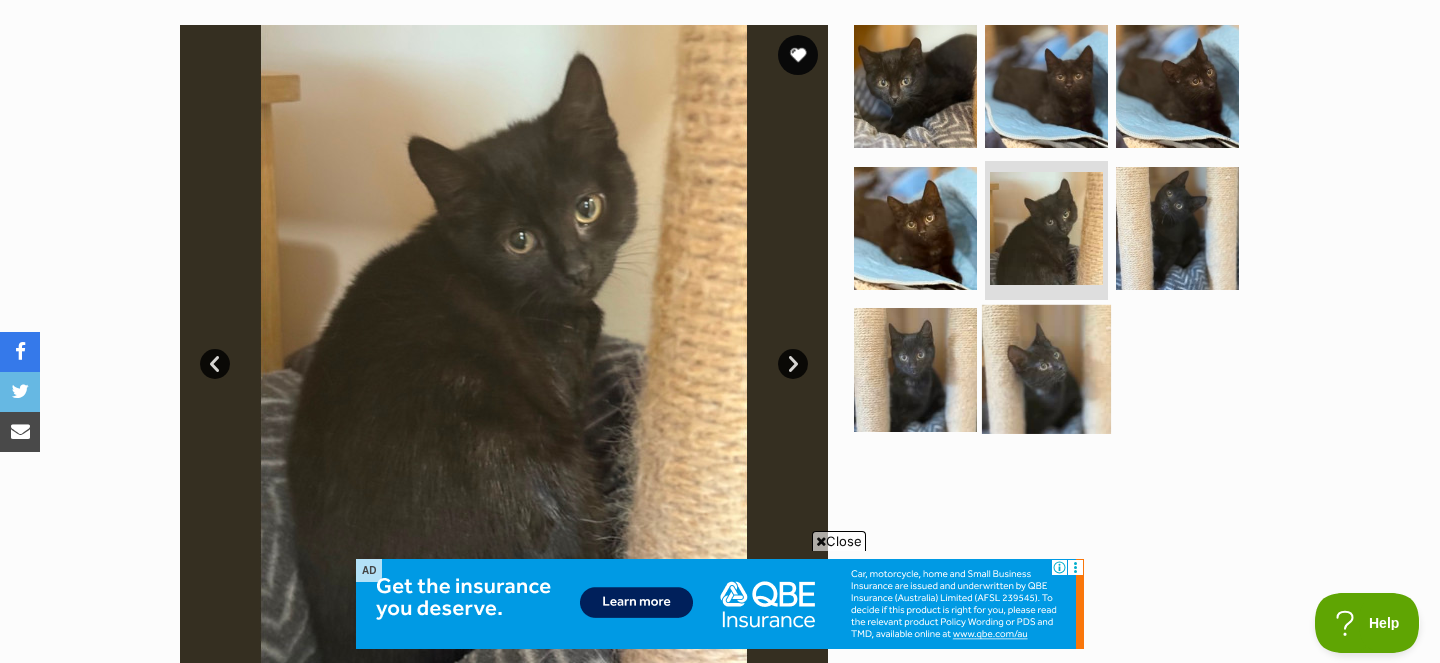 click at bounding box center (1046, 369) 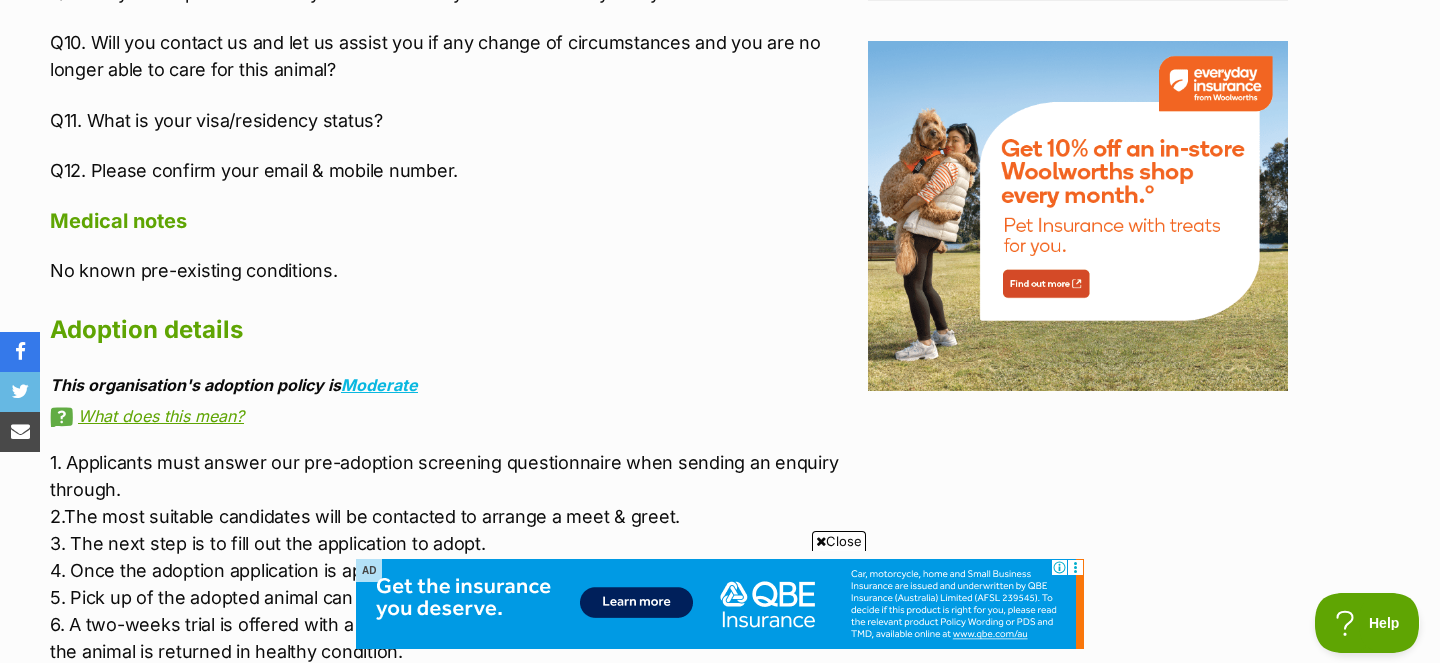 scroll, scrollTop: 2533, scrollLeft: 0, axis: vertical 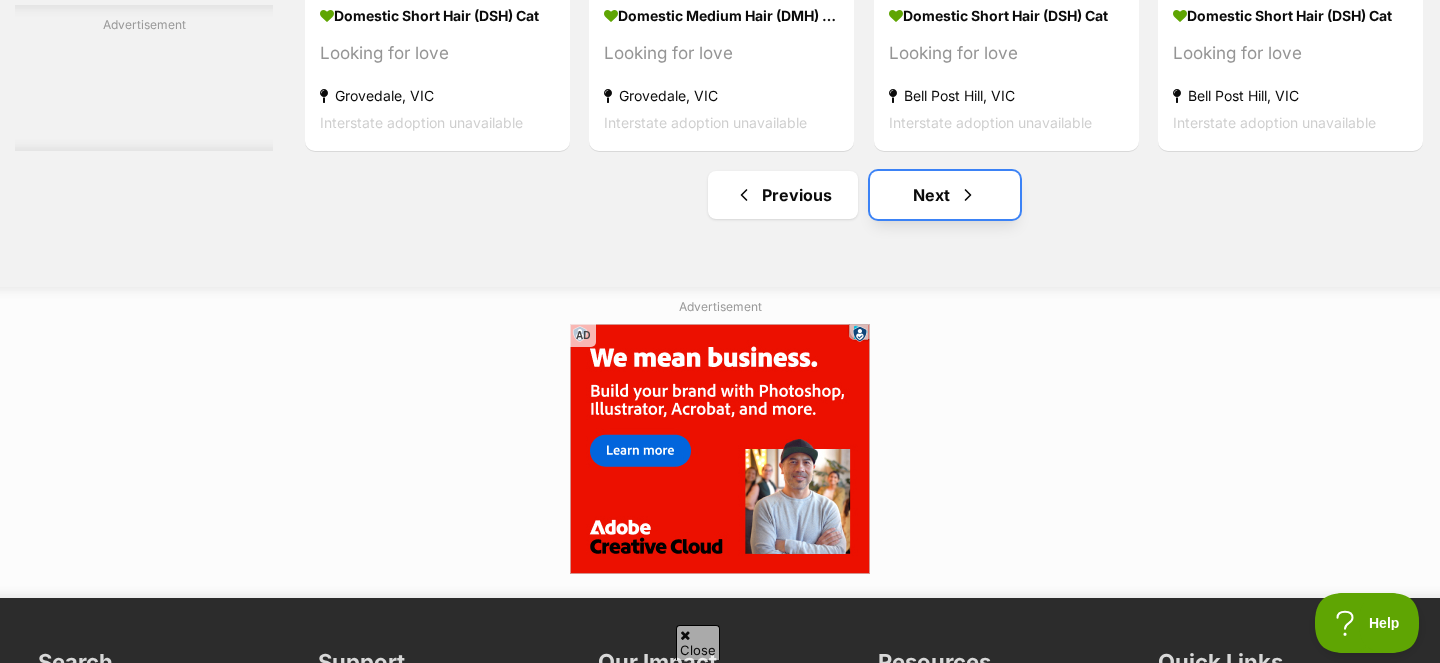 click at bounding box center [968, 195] 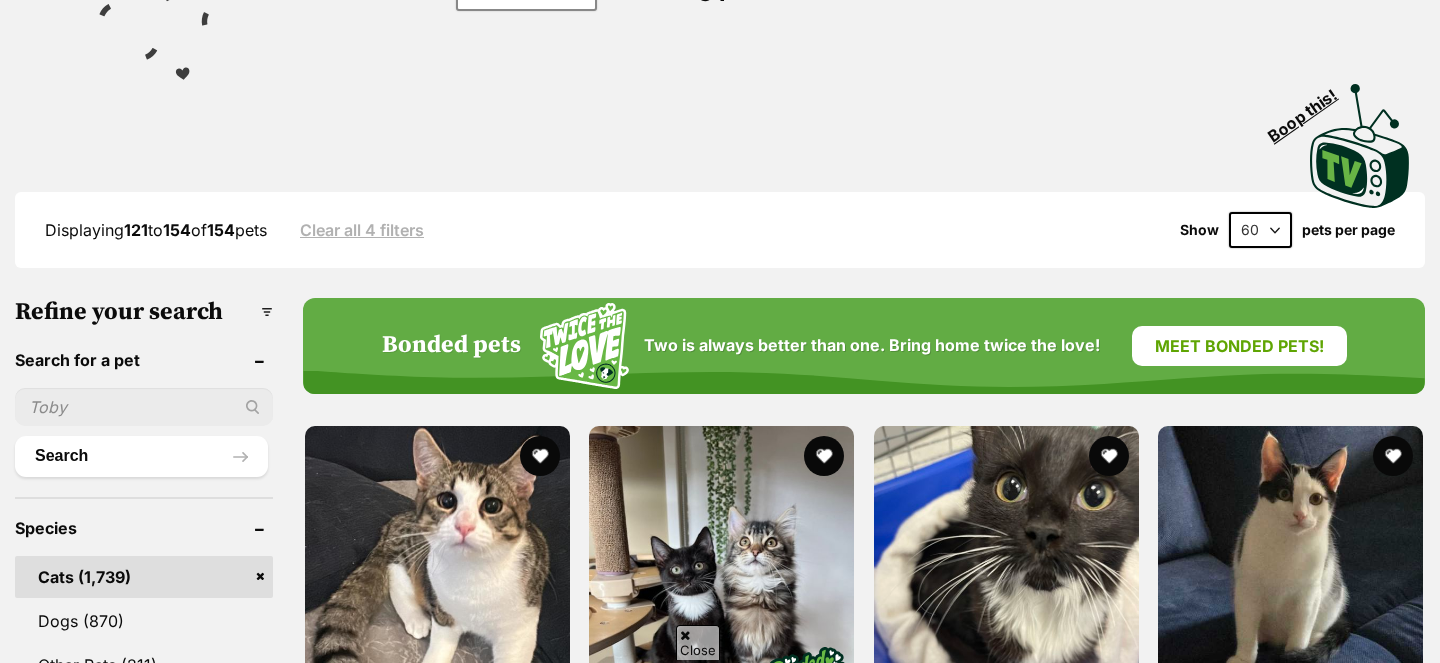 scroll, scrollTop: 525, scrollLeft: 0, axis: vertical 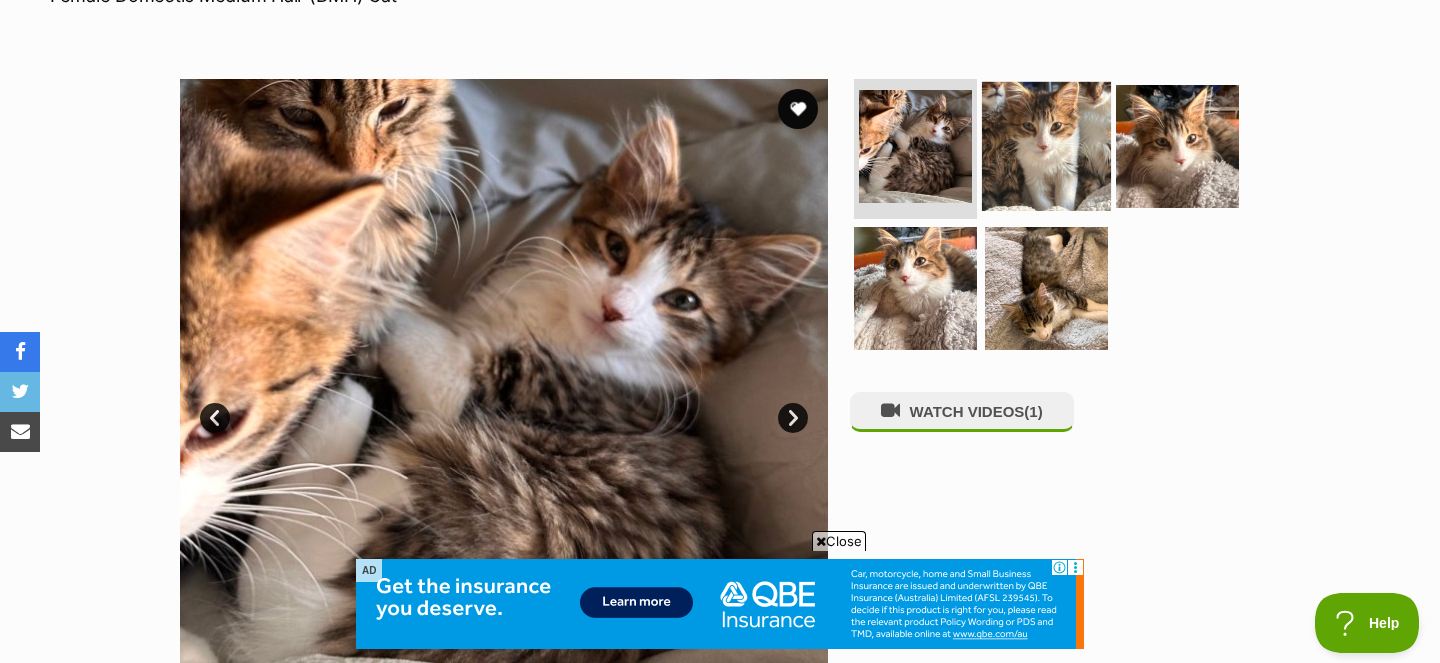 click at bounding box center (1046, 146) 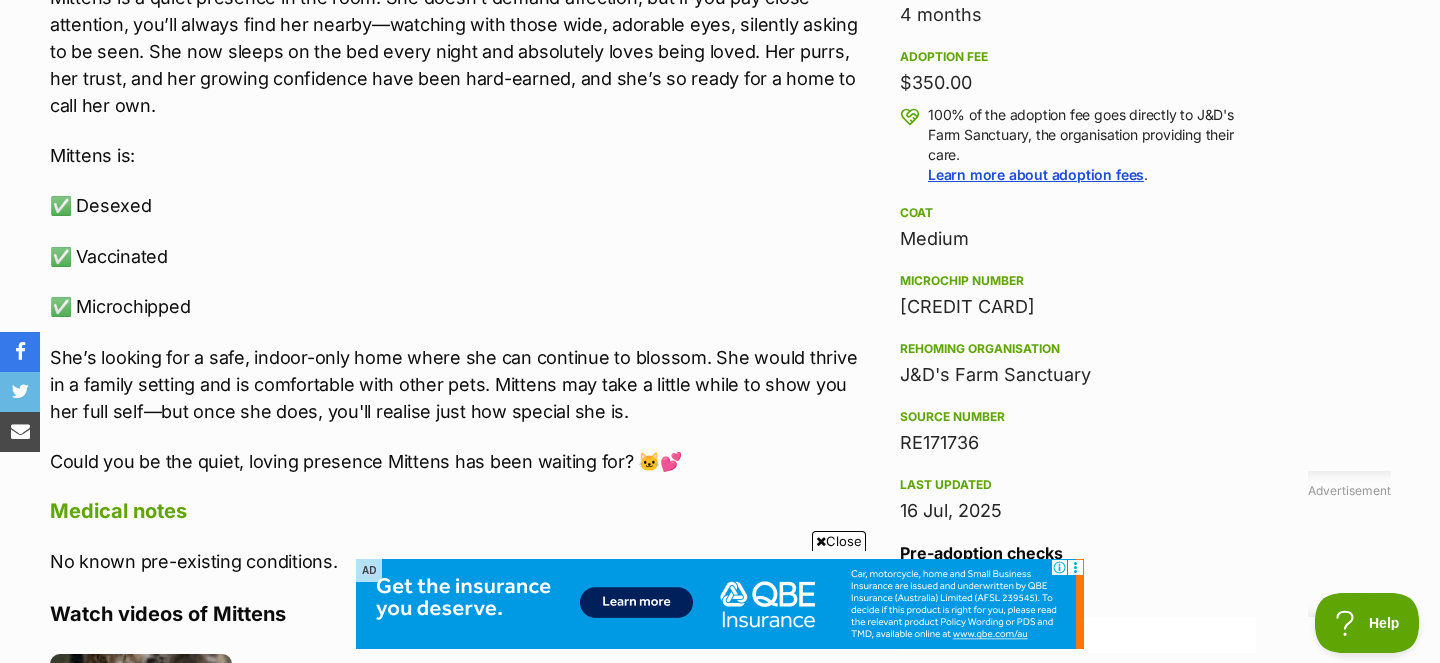 scroll, scrollTop: 1513, scrollLeft: 0, axis: vertical 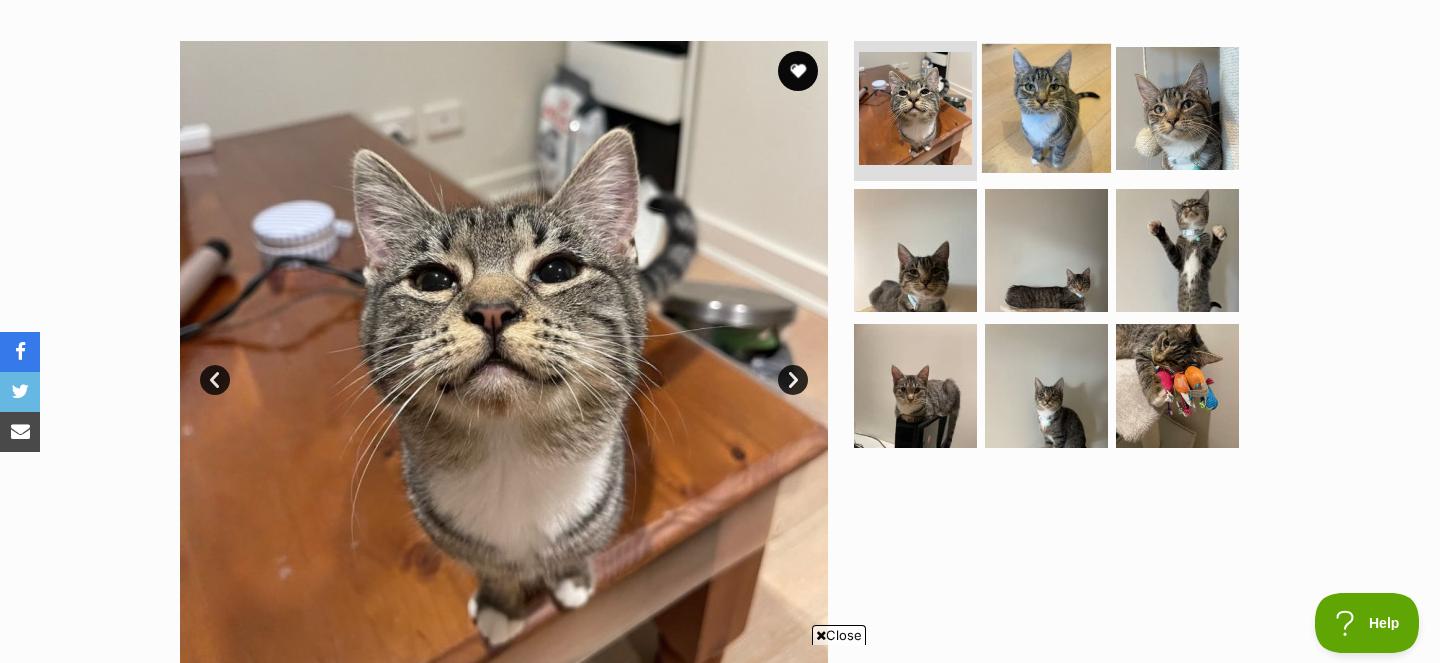 click at bounding box center (1046, 108) 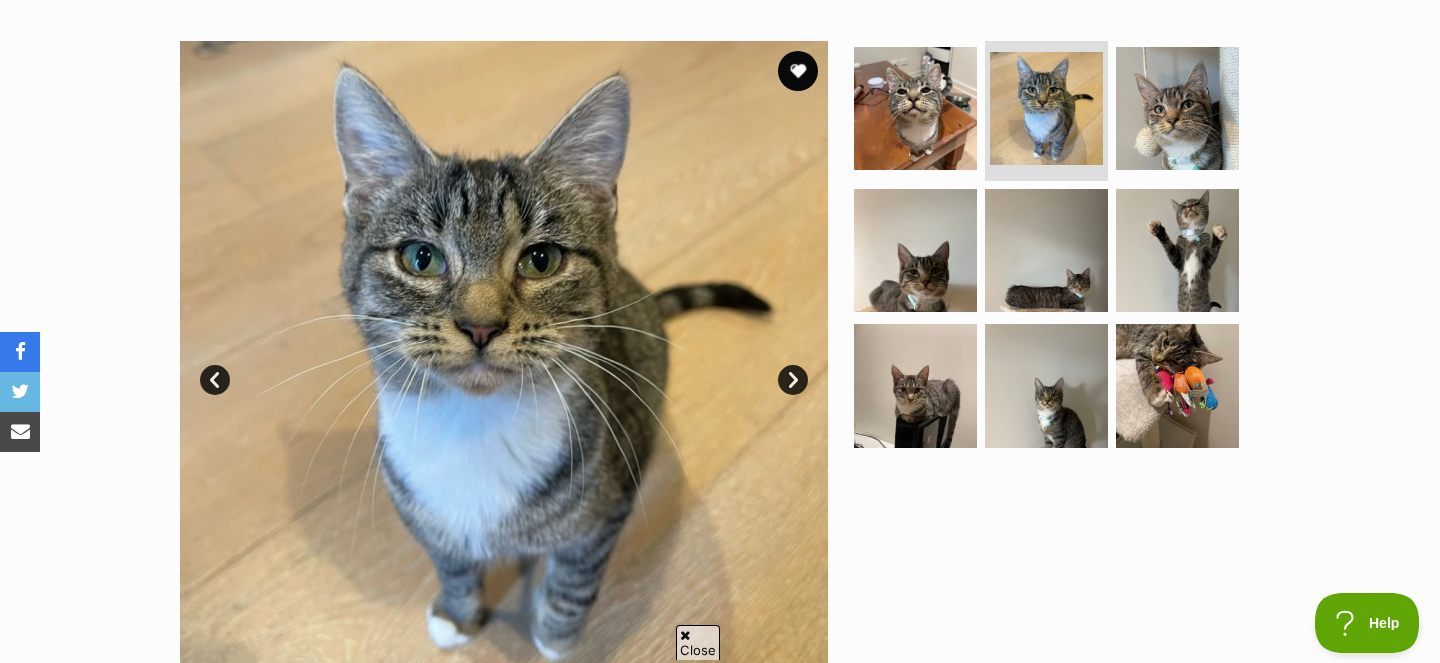 click on "Next" at bounding box center [793, 380] 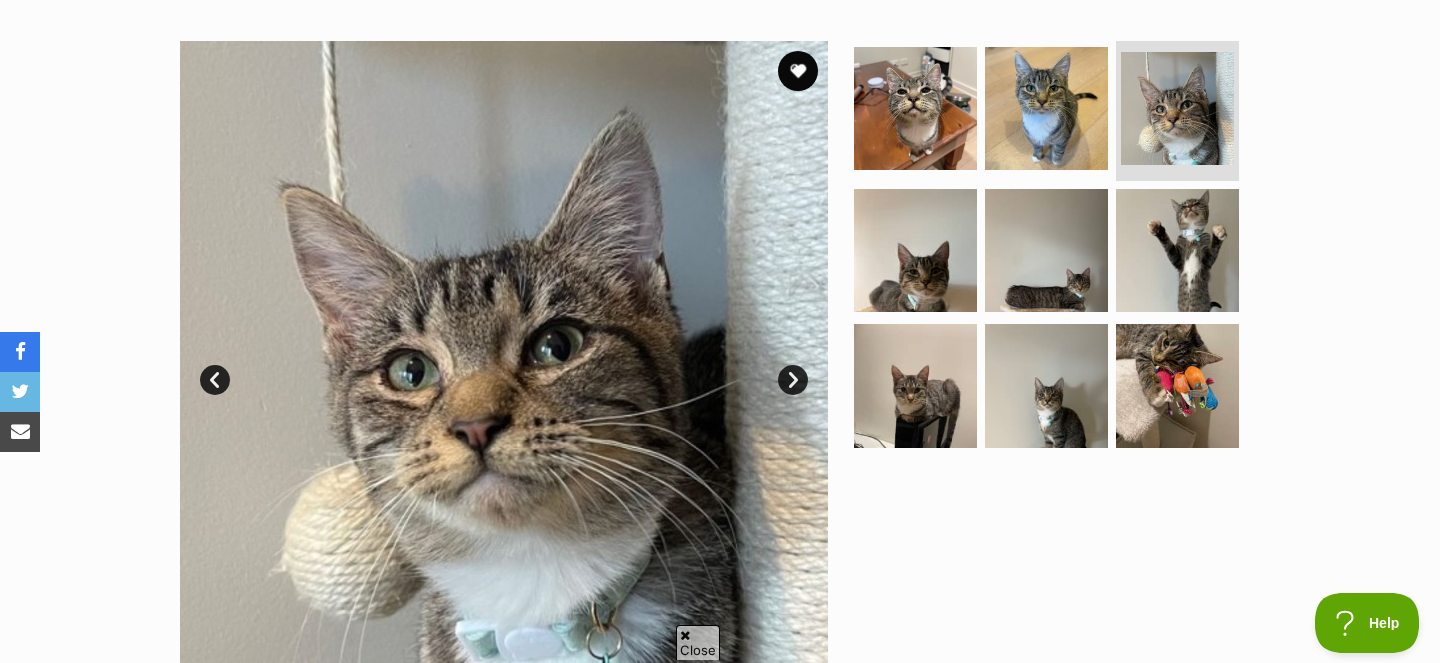 click on "Next" at bounding box center (793, 380) 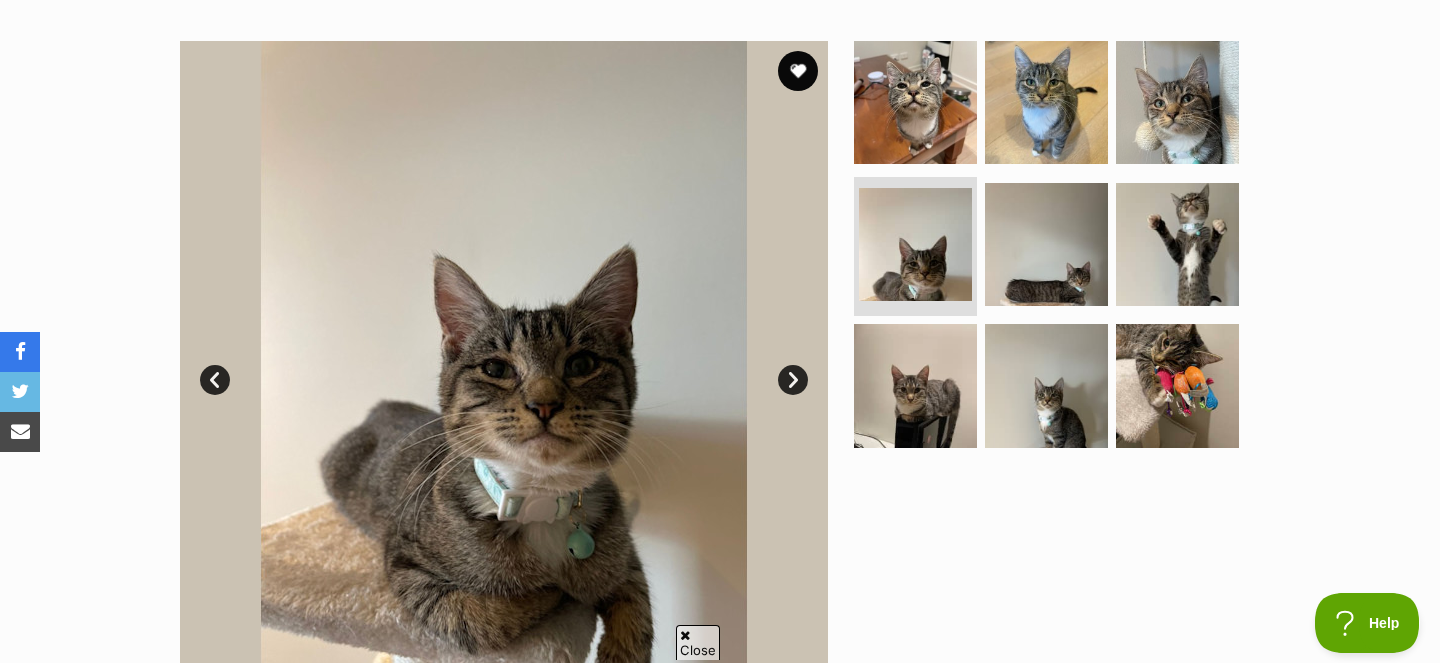 click on "Next" at bounding box center (793, 380) 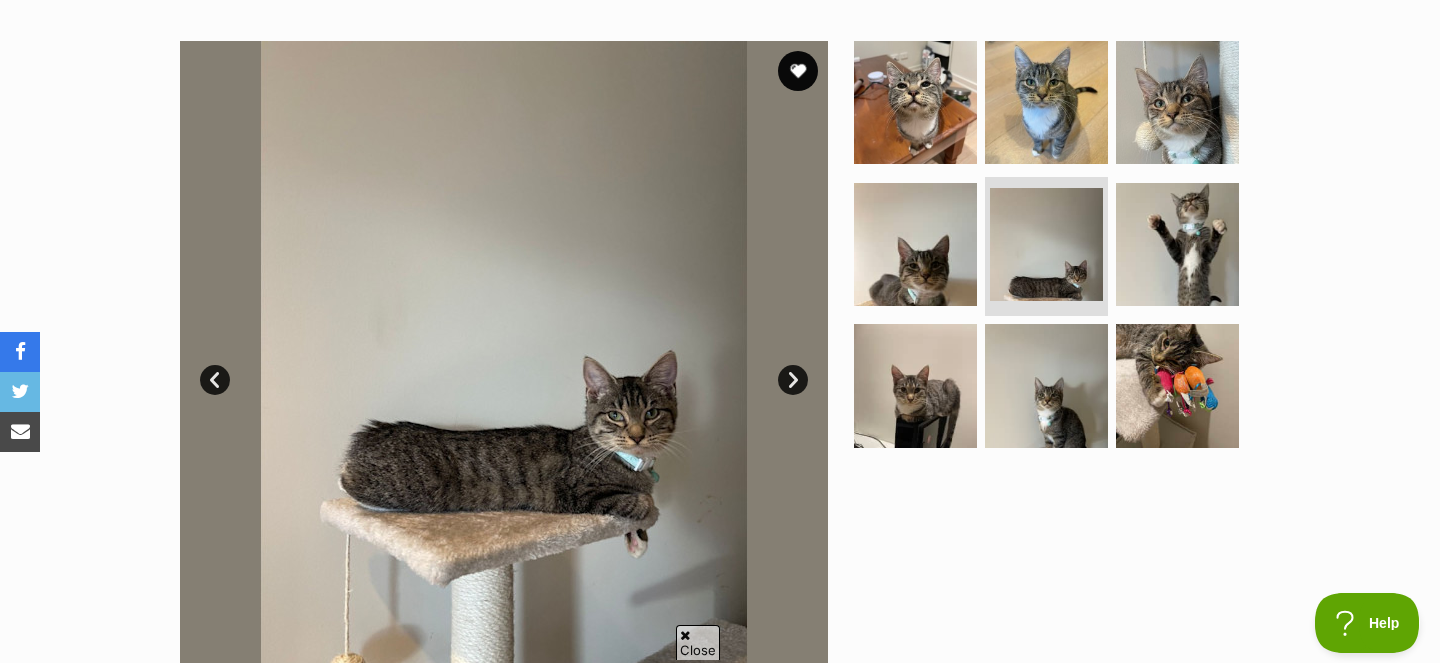 click on "Next" at bounding box center [793, 380] 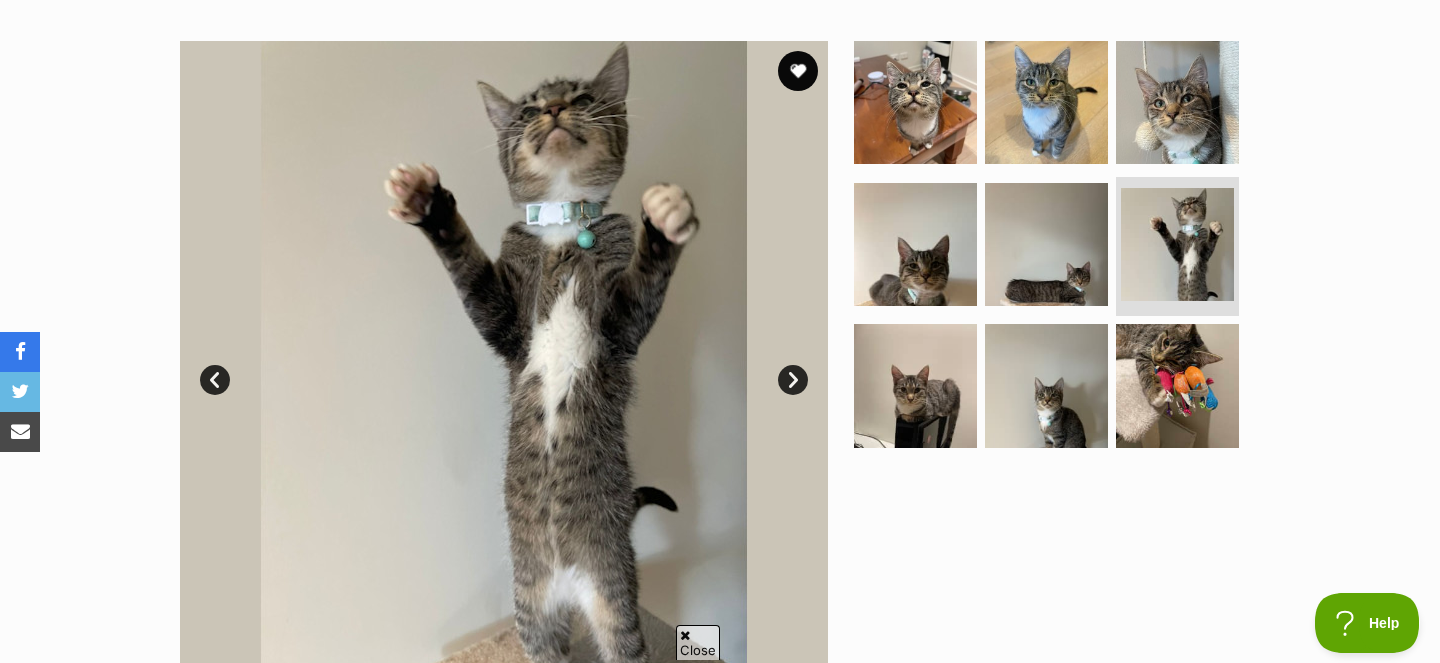click on "Next" at bounding box center (793, 380) 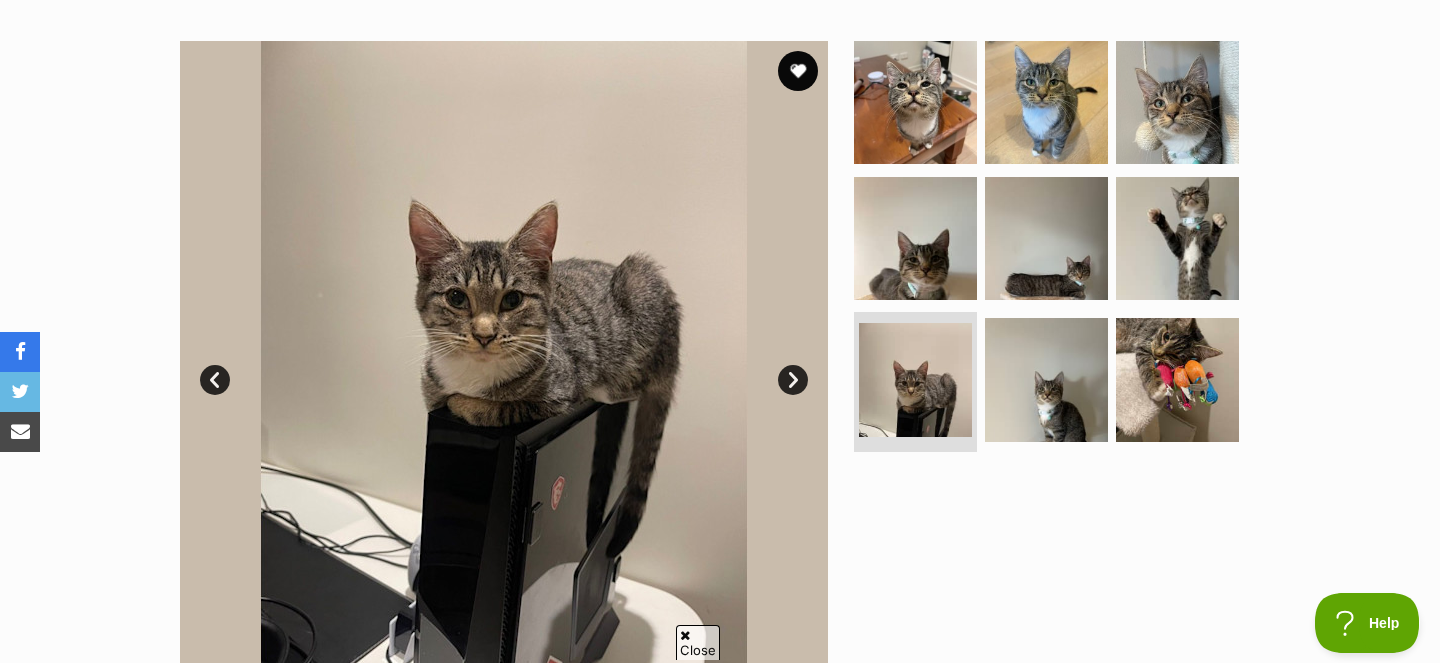 click on "Next" at bounding box center [793, 380] 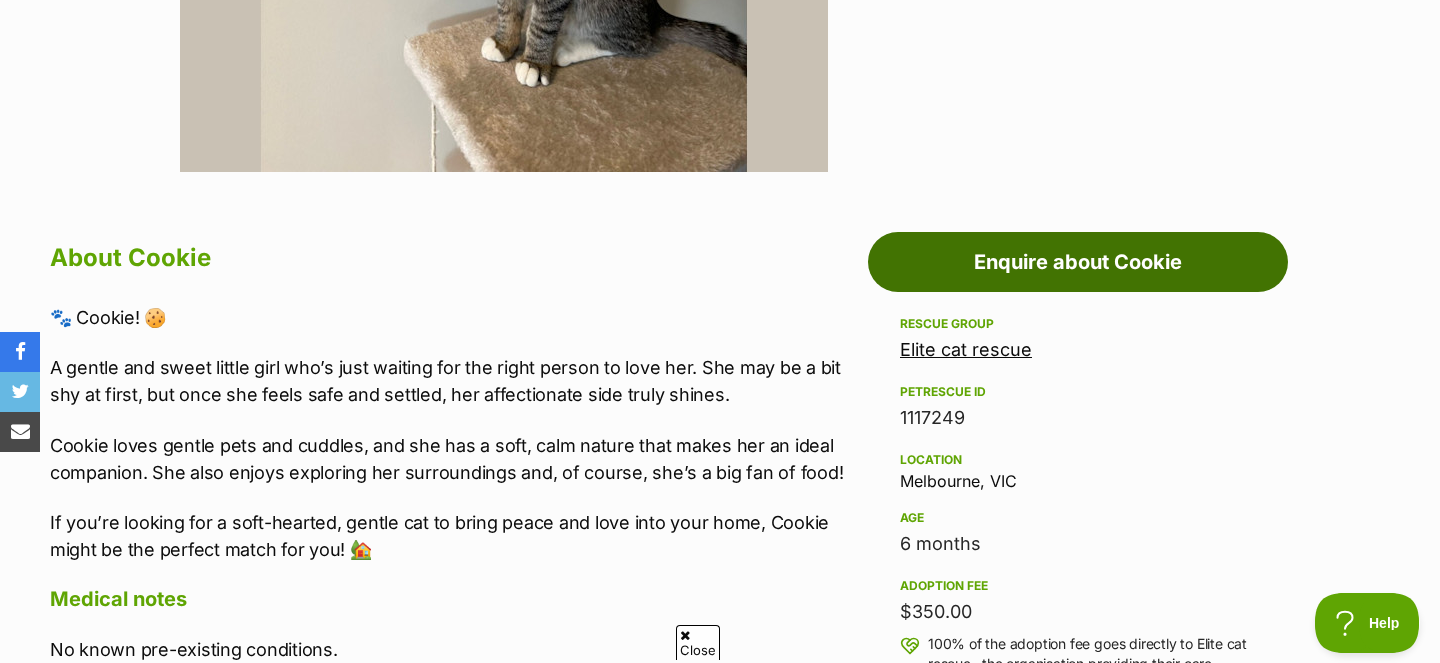 scroll, scrollTop: 875, scrollLeft: 0, axis: vertical 